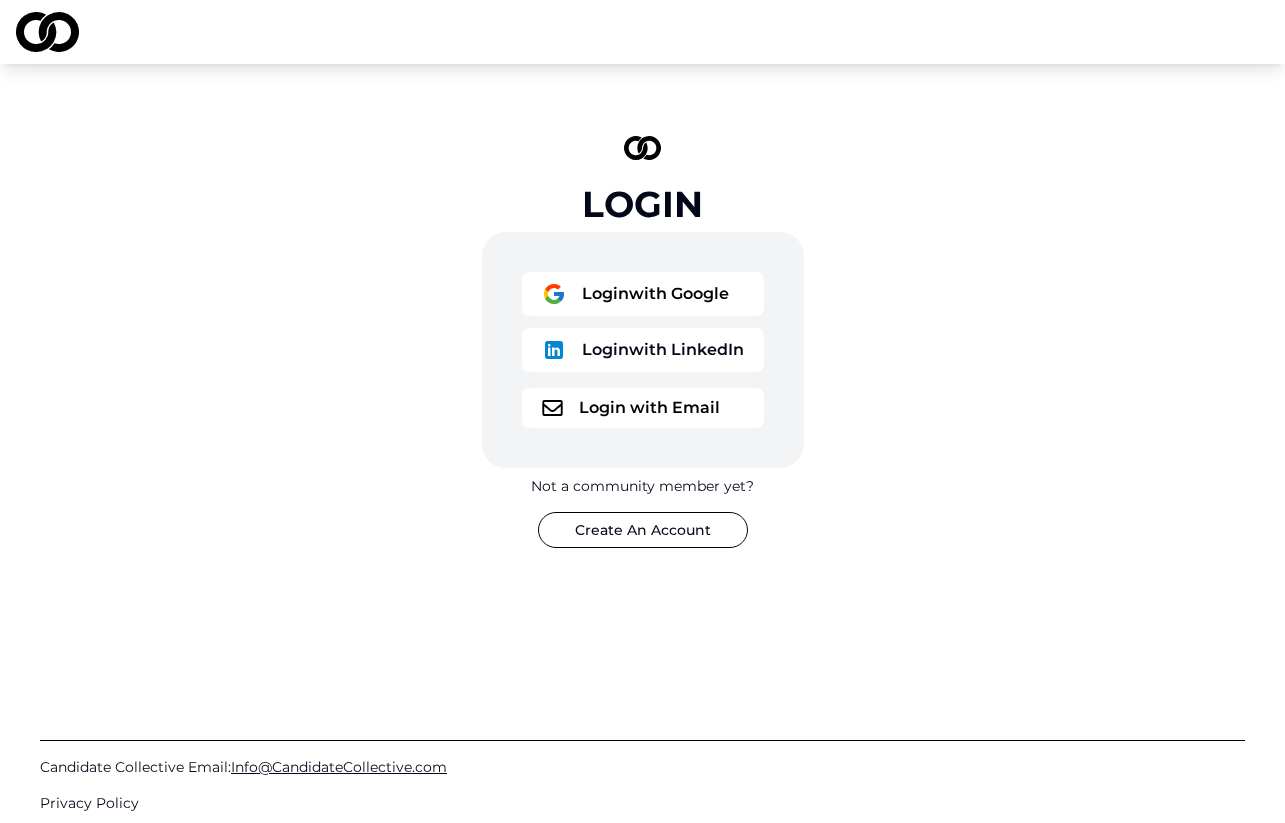 scroll, scrollTop: 0, scrollLeft: 0, axis: both 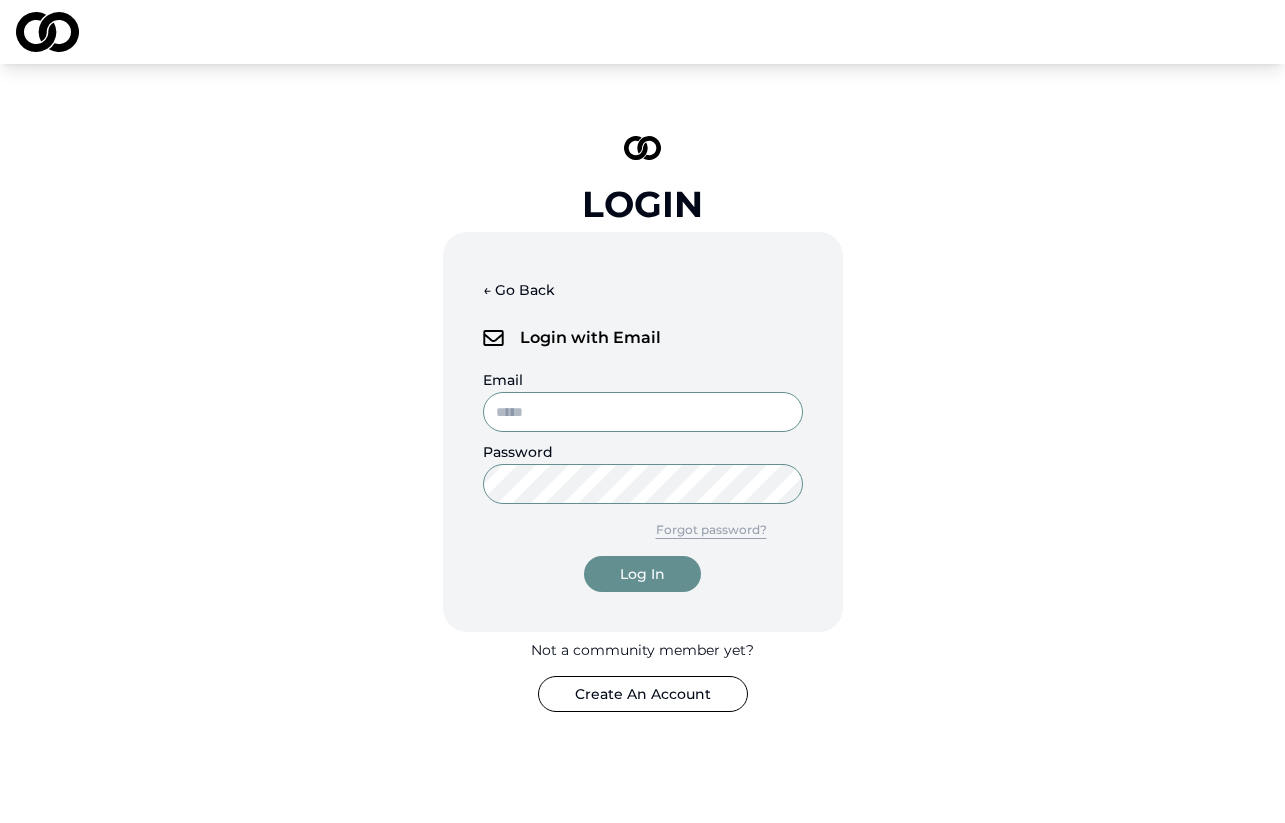 type on "**********" 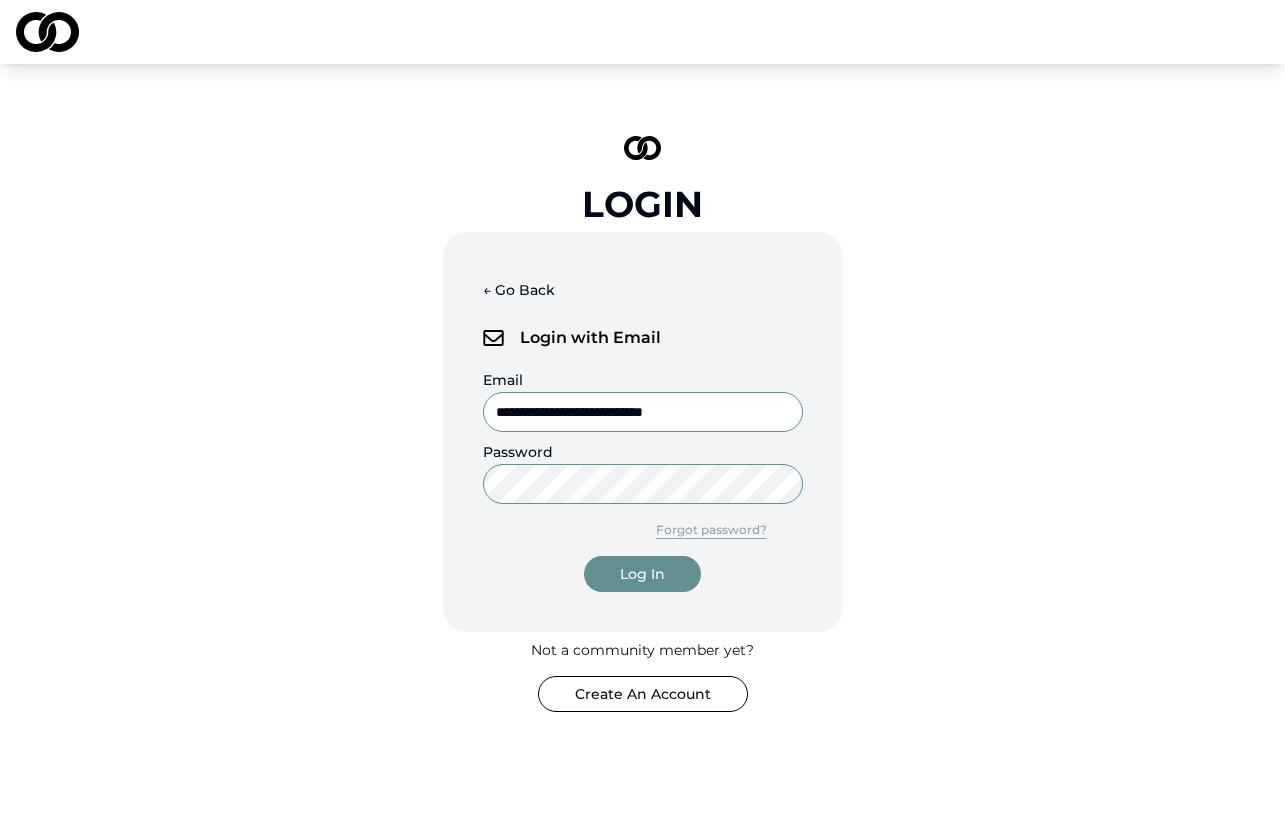 click on "Log In" at bounding box center [642, 574] 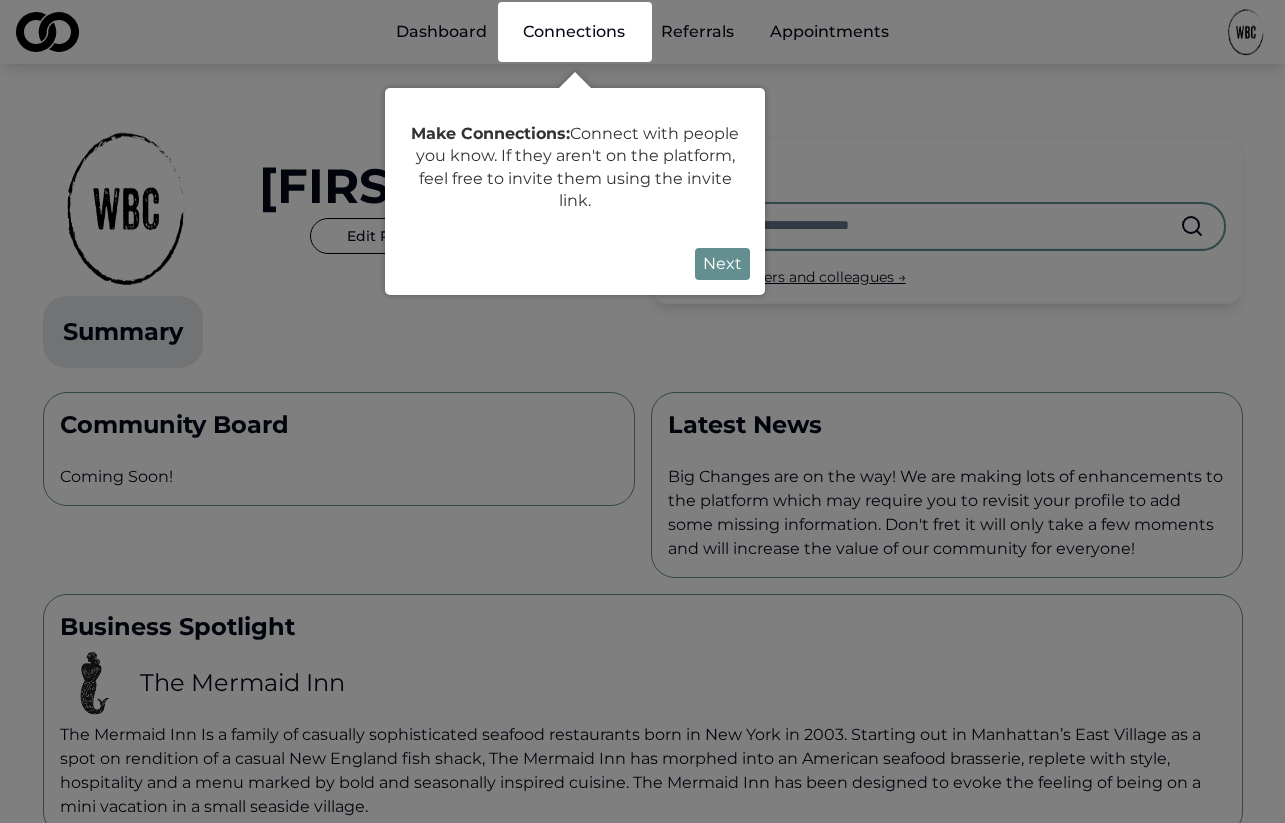 click on "Next" at bounding box center (722, 264) 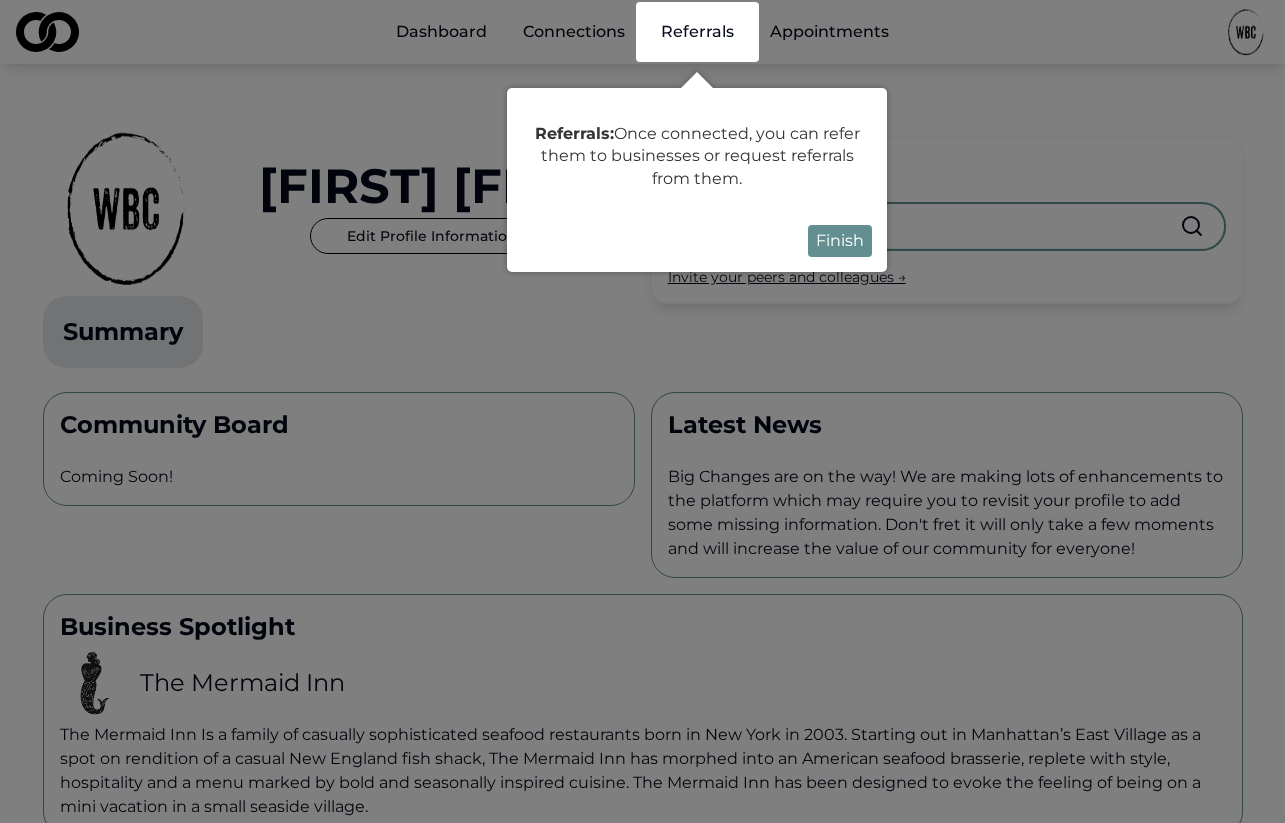 click on "Finish" at bounding box center (840, 241) 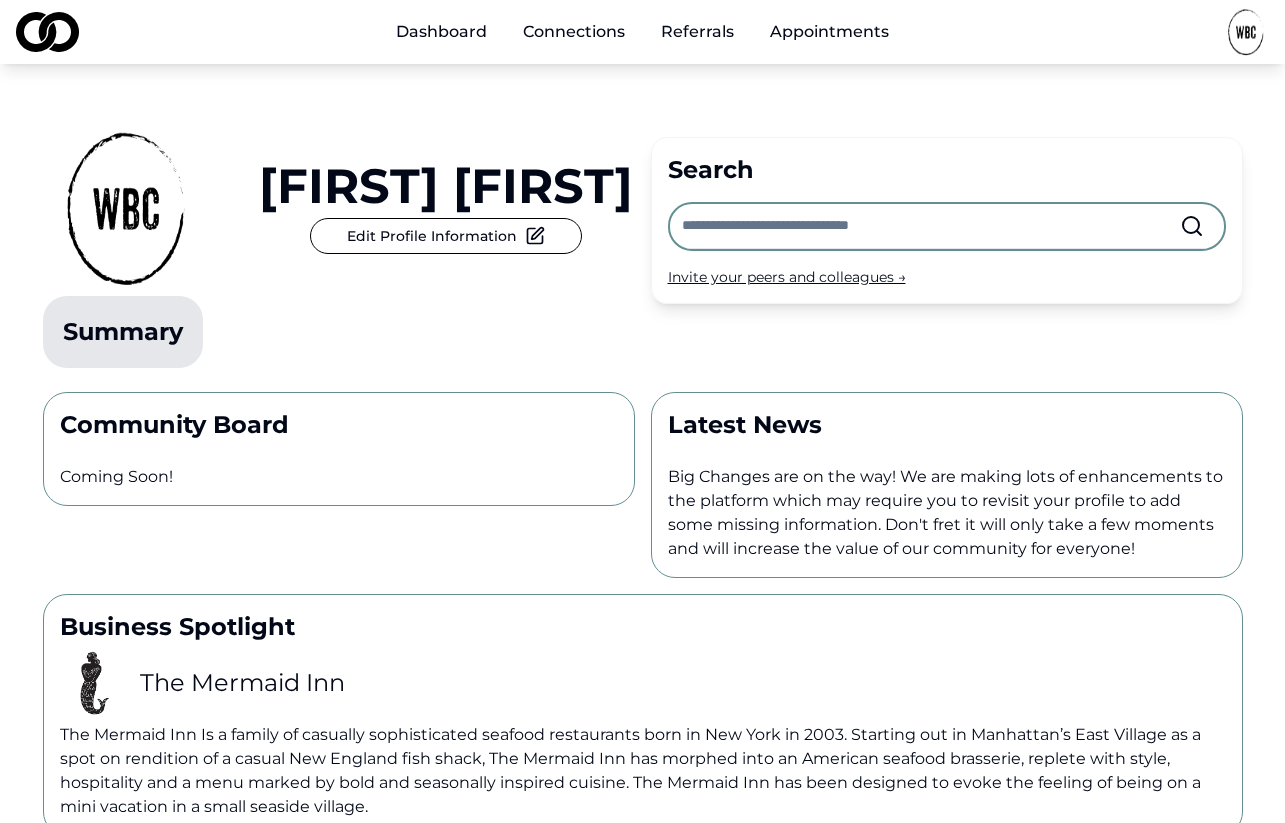 scroll, scrollTop: 0, scrollLeft: 0, axis: both 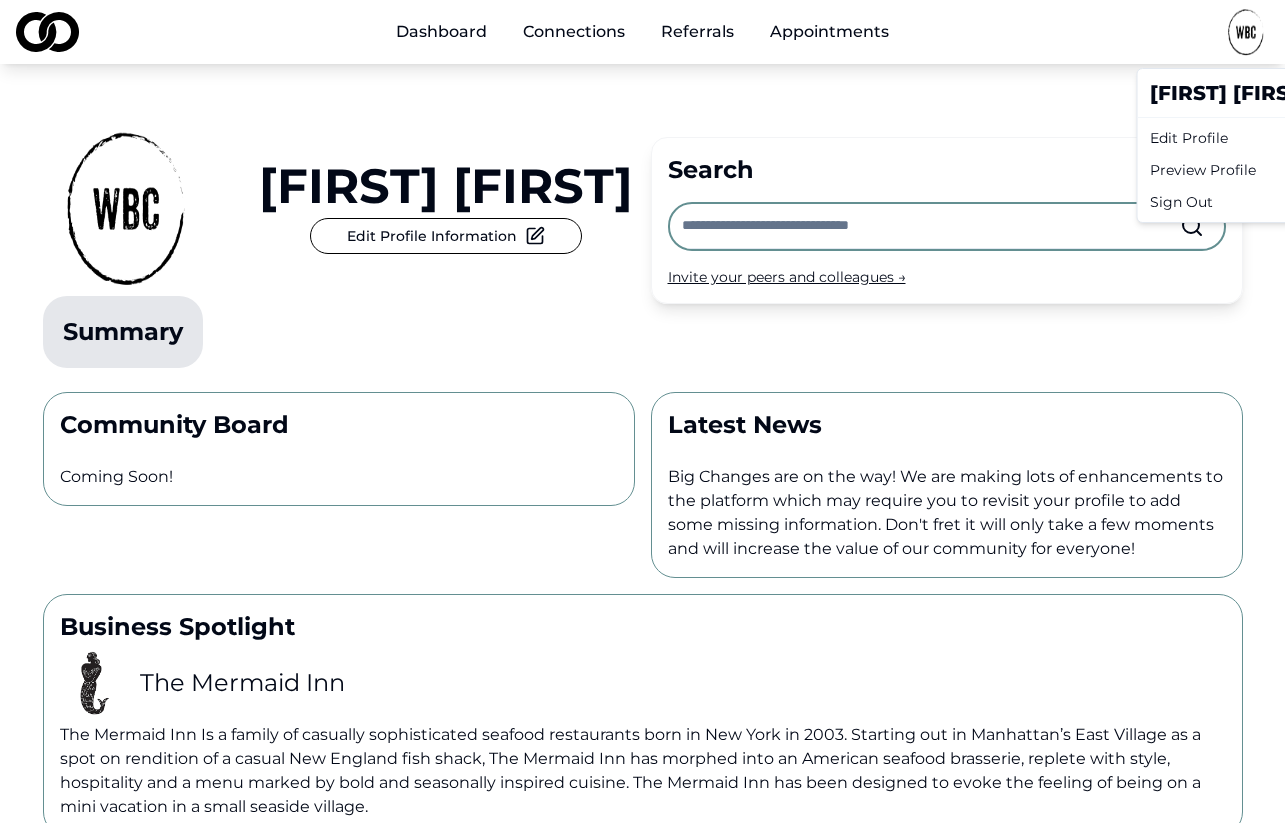 click on "Dashboard Connections Referrals Appointments [FIRST] [LAST] Edit Profile Information Summary Search Invite your peers and colleagues → Community Board Coming Soon! Latest News Big Changes are on the way!
We are making lots of enhancements to the platform which may require you to revisit your profile to add some missing information. Don't fret it will only take a few moments and will increase the value of our community for everyone! Business Spotlight The Mermaid Inn  The Mermaid Inn
Is a family of casually sophisticated seafood restaurants born in New York in 2003.
Starting out in Manhattan’s East Village as a spot on rendition of a casual New England fish shack, The Mermaid Inn has morphed into an American seafood brasserie, replete with style, hospitality and a menu marked by bold and seasonally inspired cuisine. The Mermaid Inn has been designed to evoke the feeling of being on a mini vacation in a small seaside village.  Candidate Collective Email:  [EMAIL] [FIRST]" at bounding box center [642, 411] 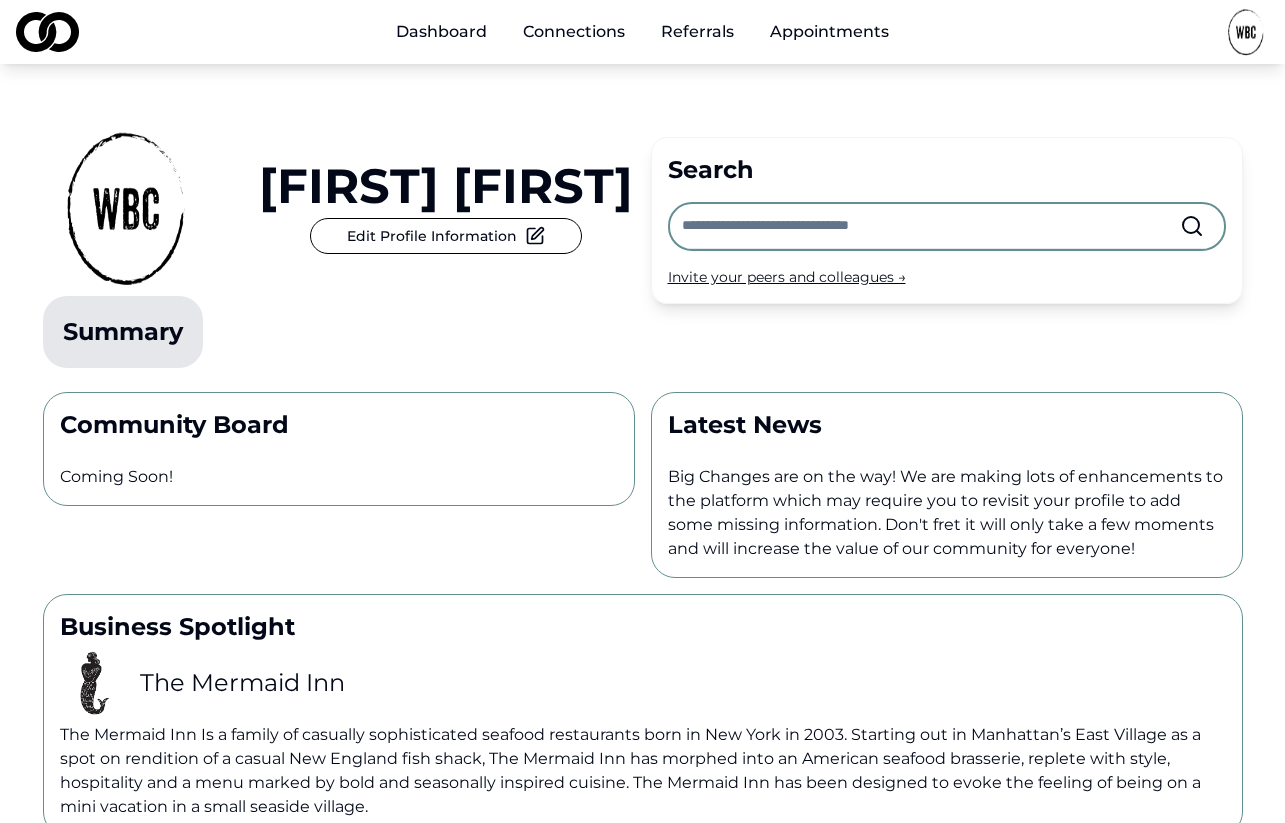 click on "Connections" at bounding box center [574, 32] 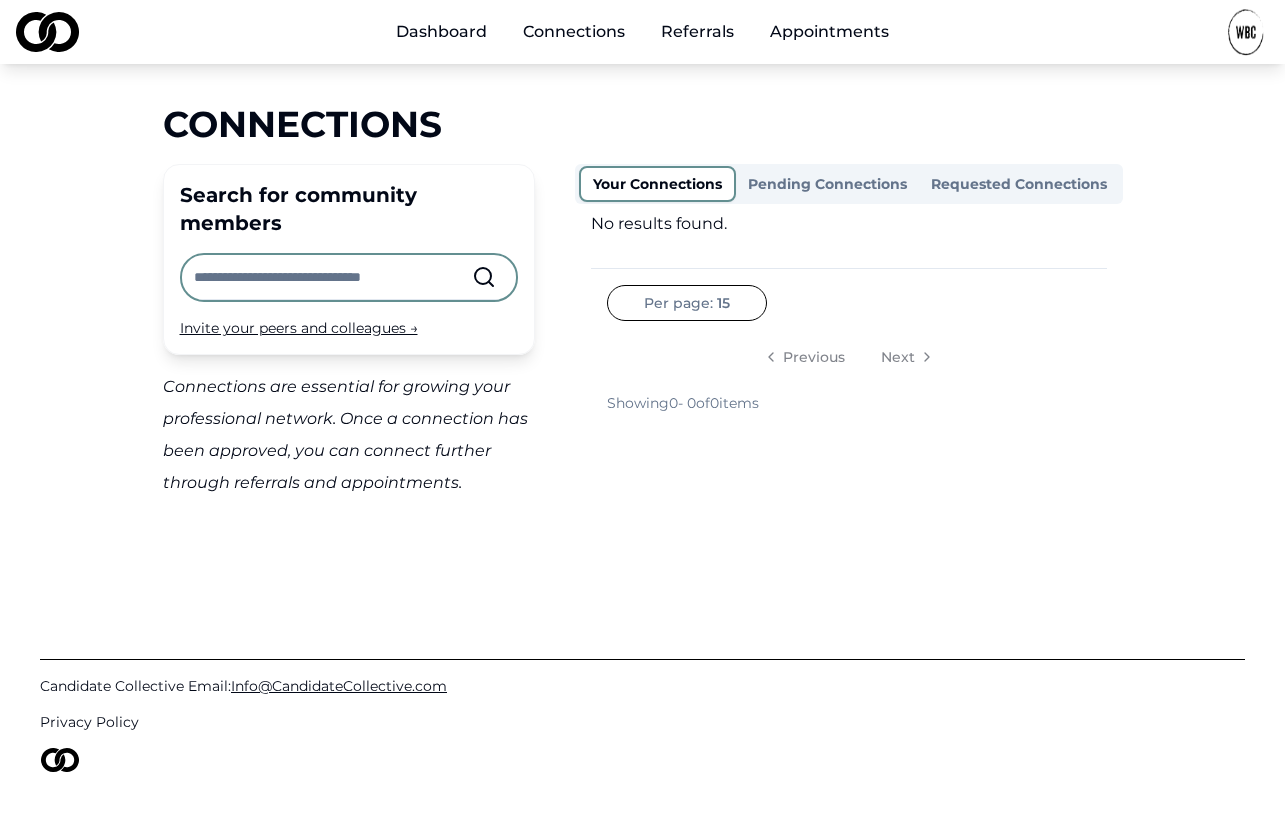 click at bounding box center [333, 277] 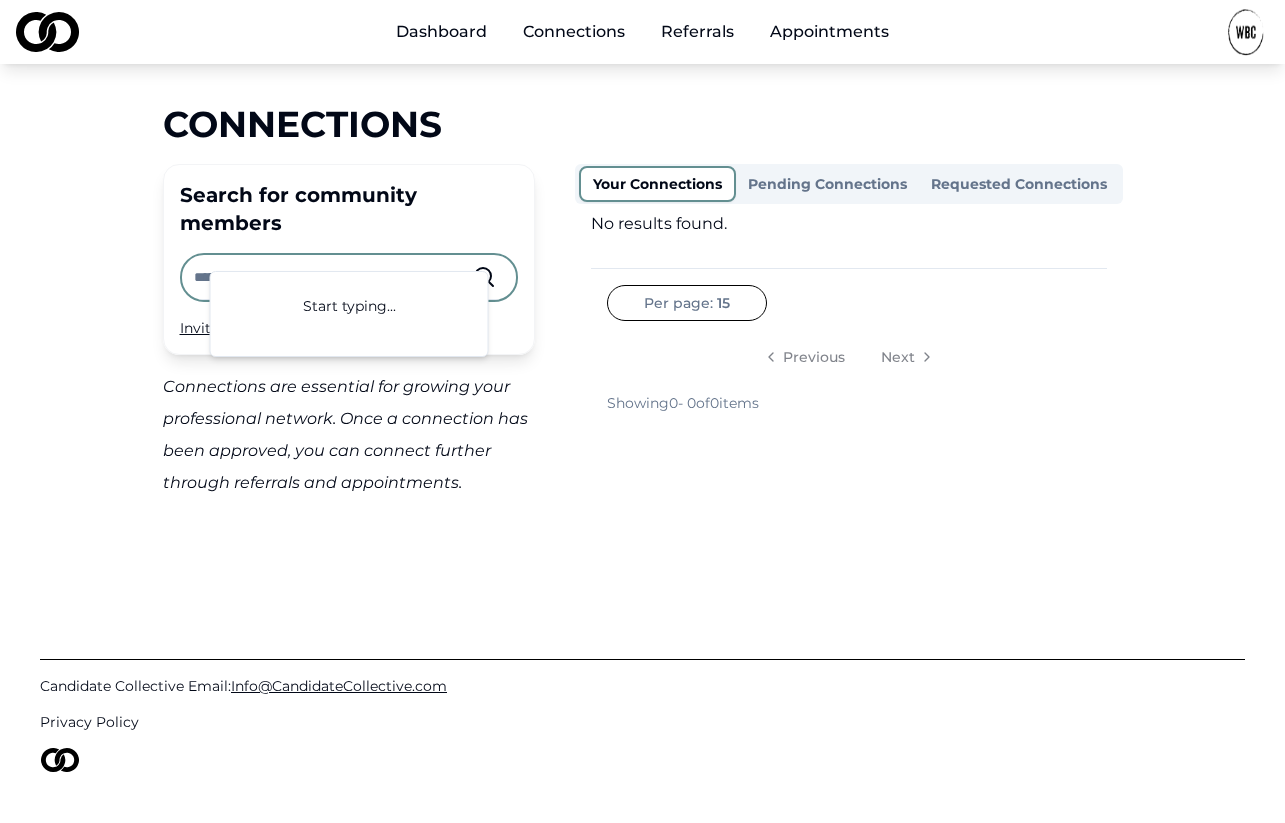 click on "Pending Connections" at bounding box center (827, 184) 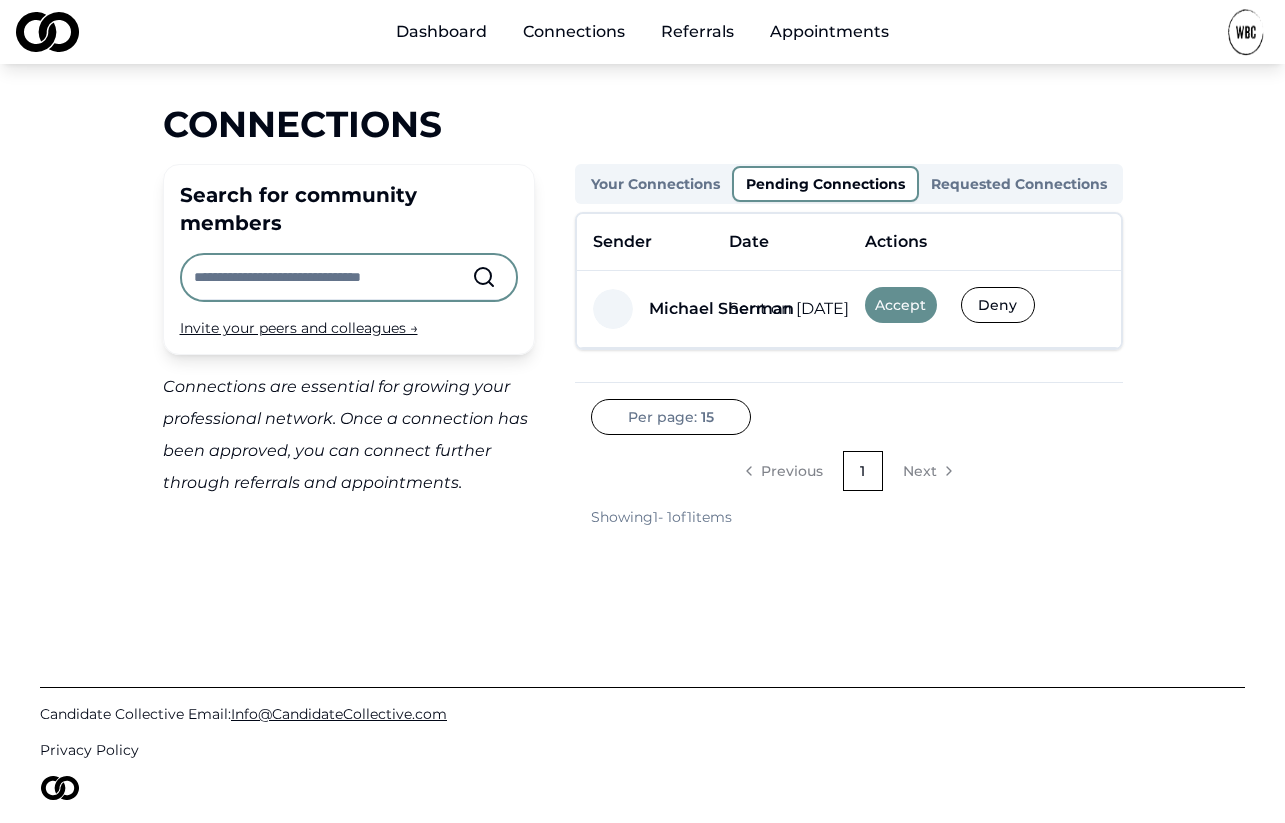 click on "Michael Sherman" at bounding box center (721, 309) 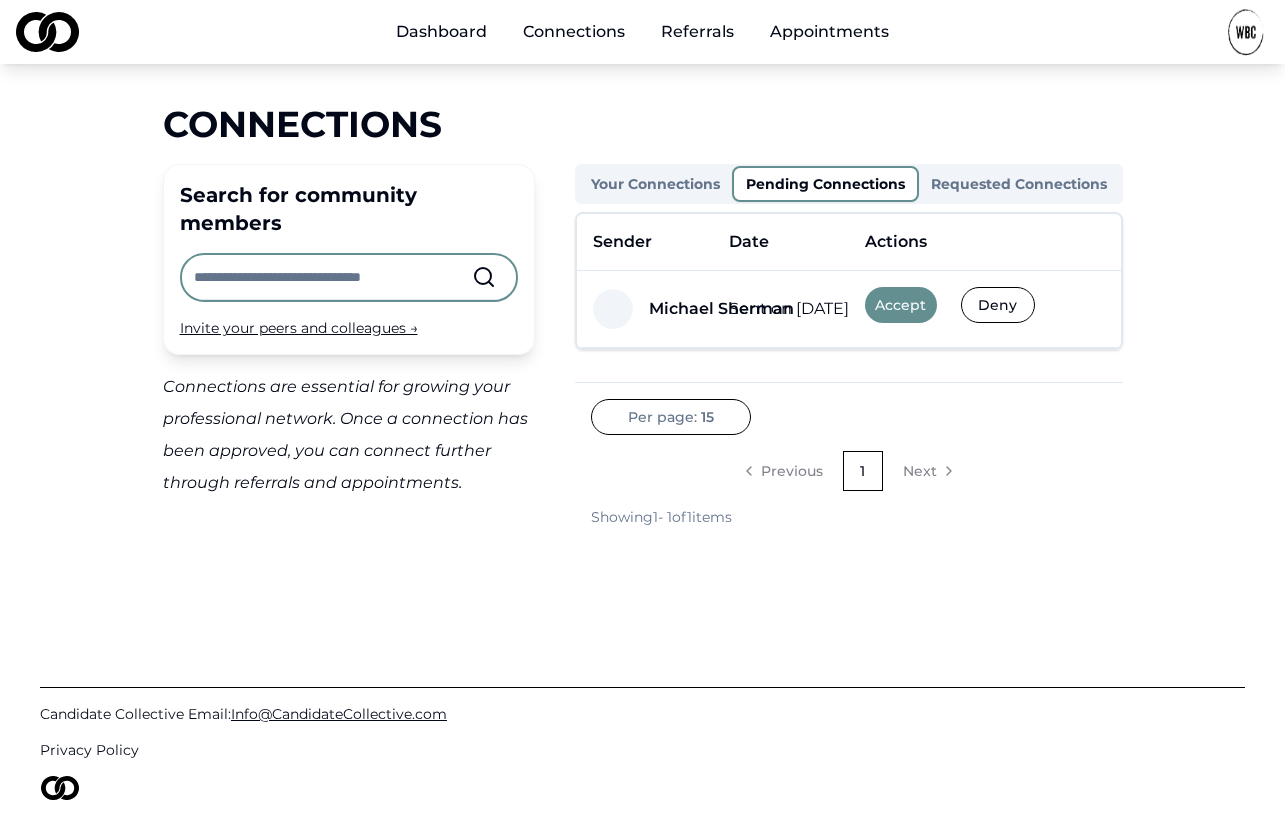 click on "Accept" at bounding box center (901, 305) 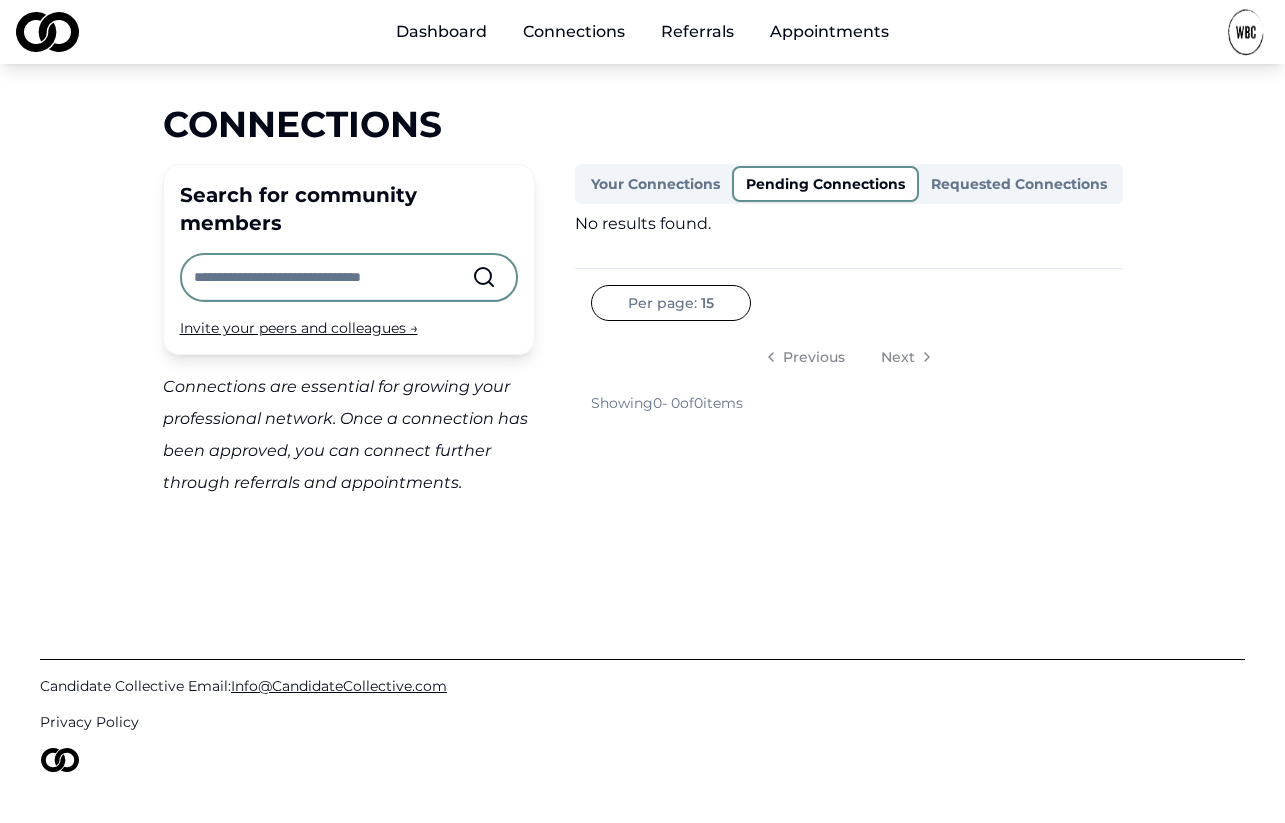 click on "Dashboard Connections Referrals Appointments Connections Search for community members Invite your peers and colleagues → Connections are essential for growing your professional network. Once a connection has been approved, you can connect further through referrals and appointments. Your Connections Pending Connections Requested Connections No results found. Per page:  15   Previous Next Showing  0  -   0  of  0  items Candidate Collective Email:  [EMAIL] Privacy Policy /connections" at bounding box center (642, 411) 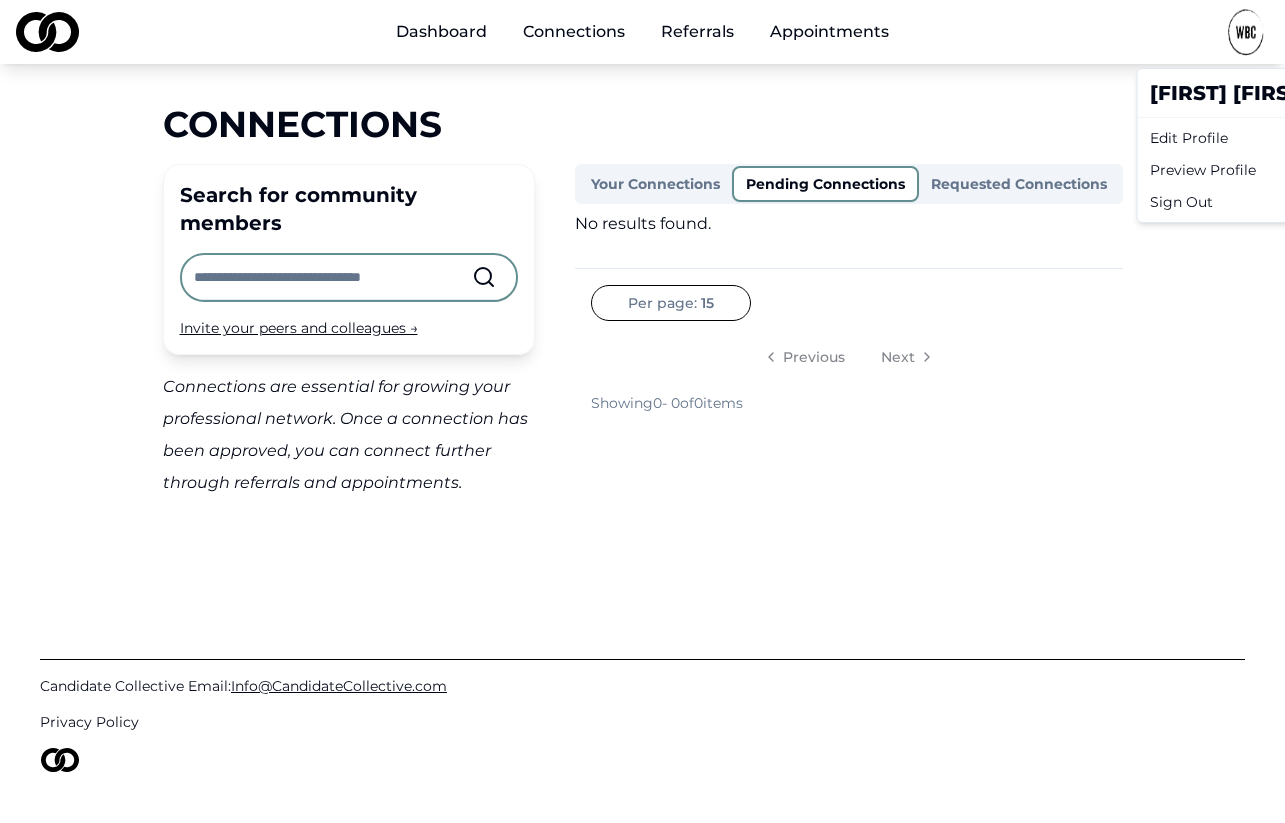 click on "Edit Profile" at bounding box center [1230, 138] 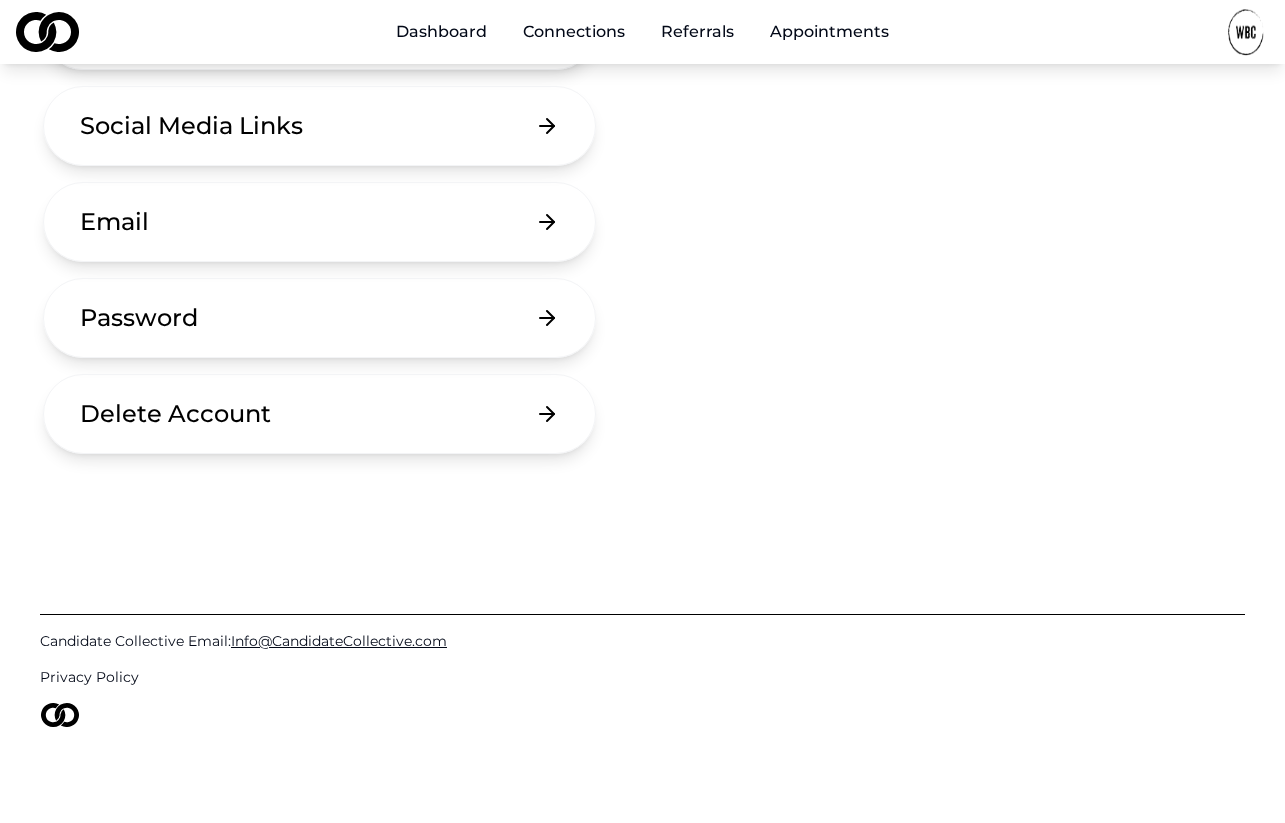 scroll, scrollTop: 442, scrollLeft: 0, axis: vertical 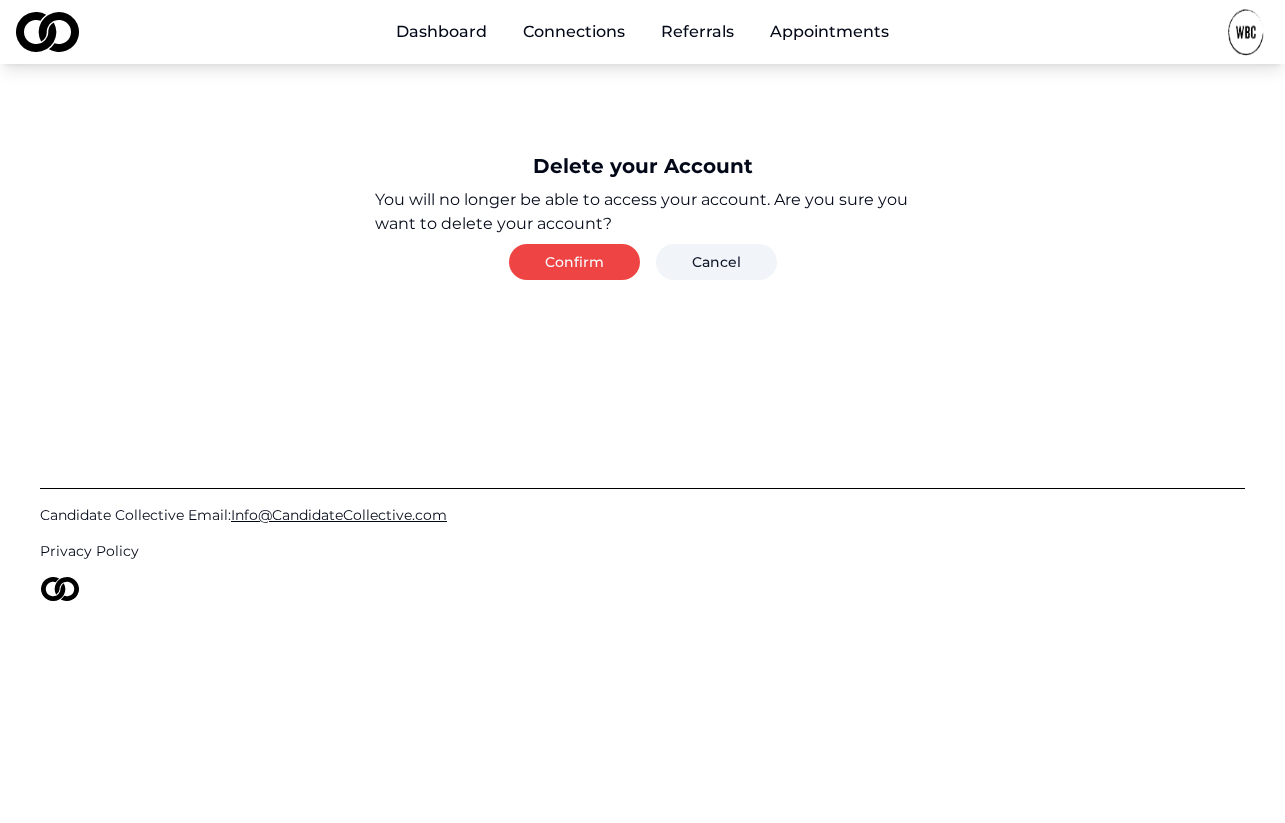 click on "Confirm" at bounding box center [574, 262] 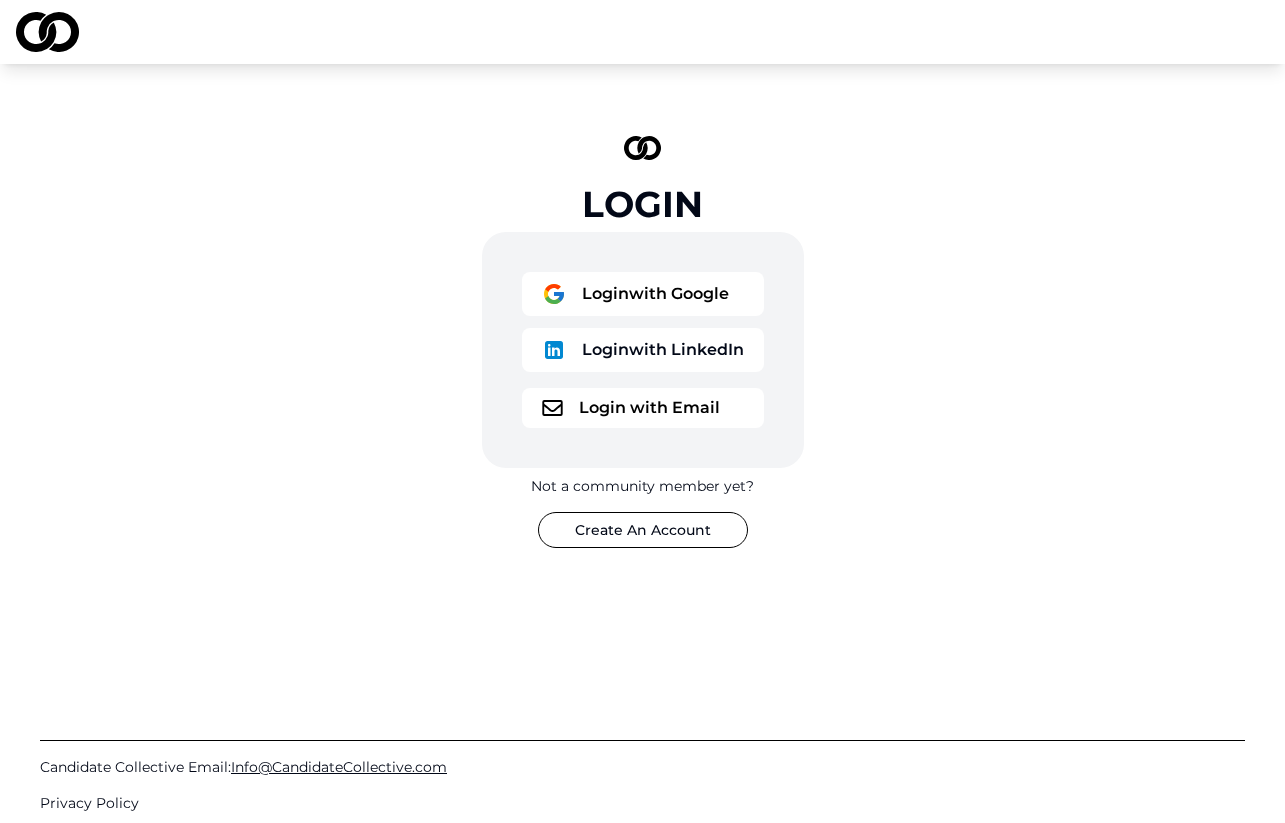 scroll, scrollTop: 0, scrollLeft: 0, axis: both 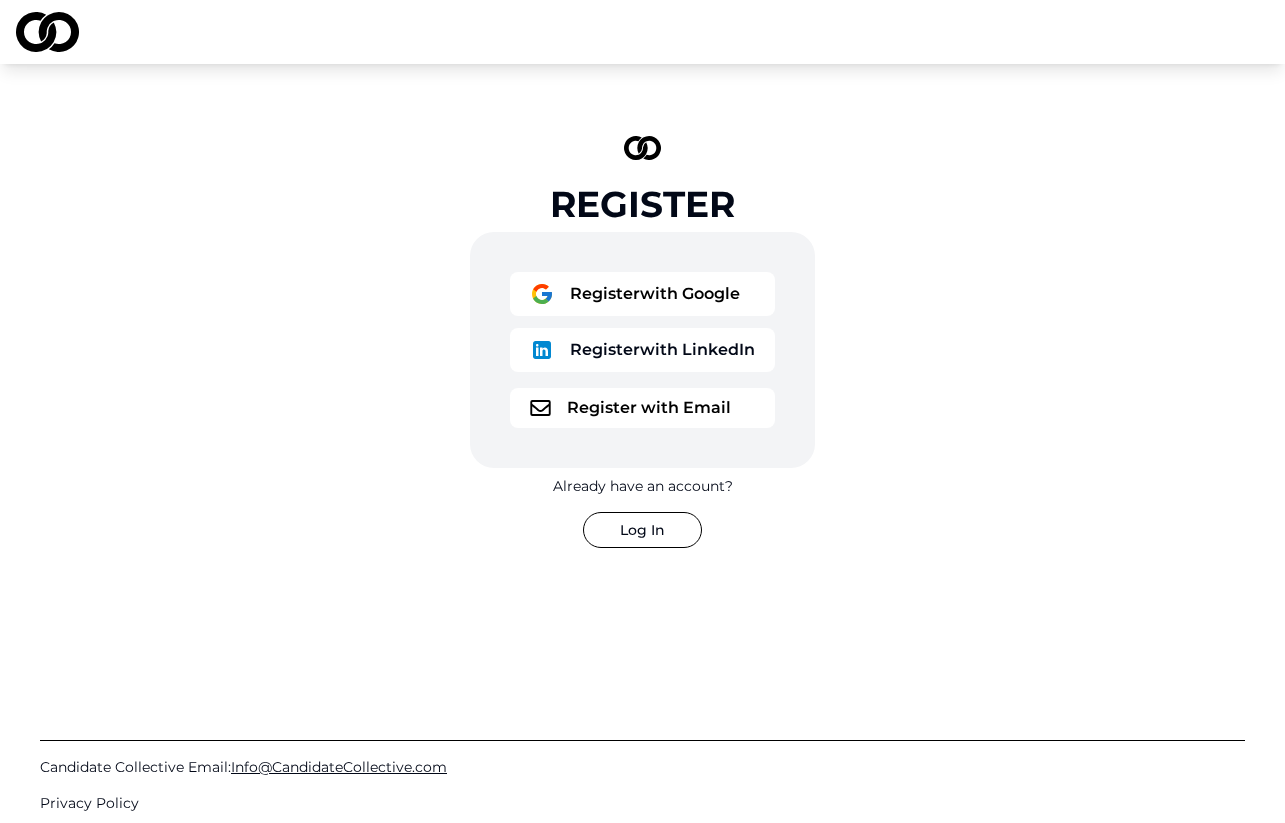 click on "Register with Email" at bounding box center [642, 408] 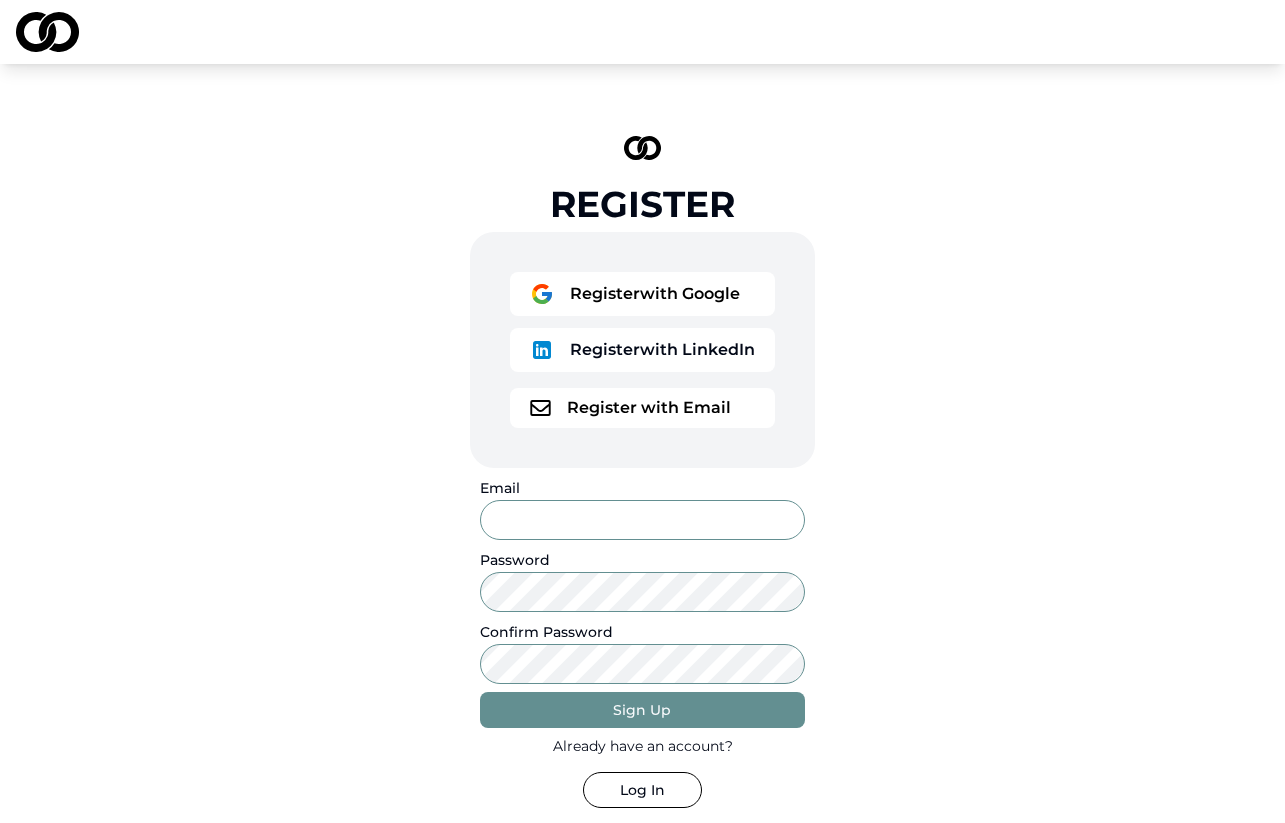 click on "Email" at bounding box center (642, 520) 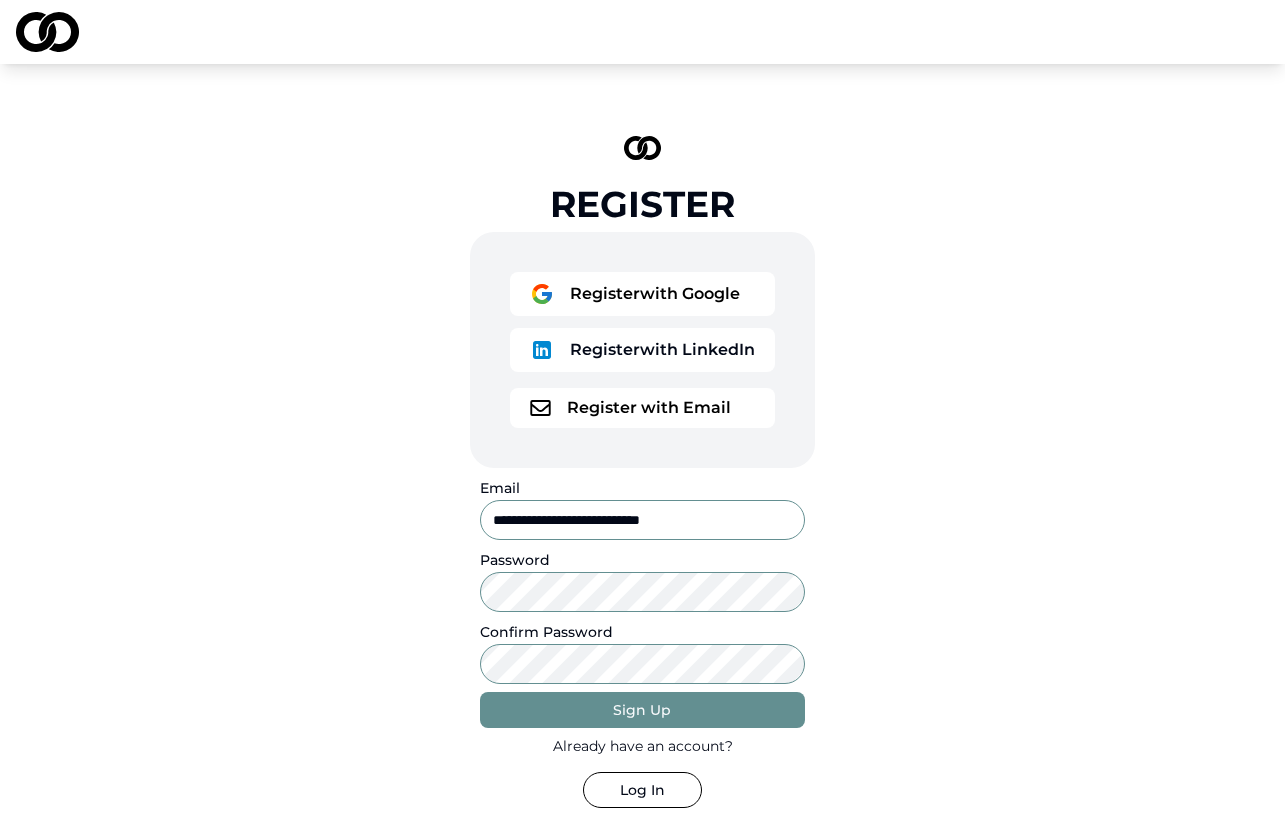 type on "**********" 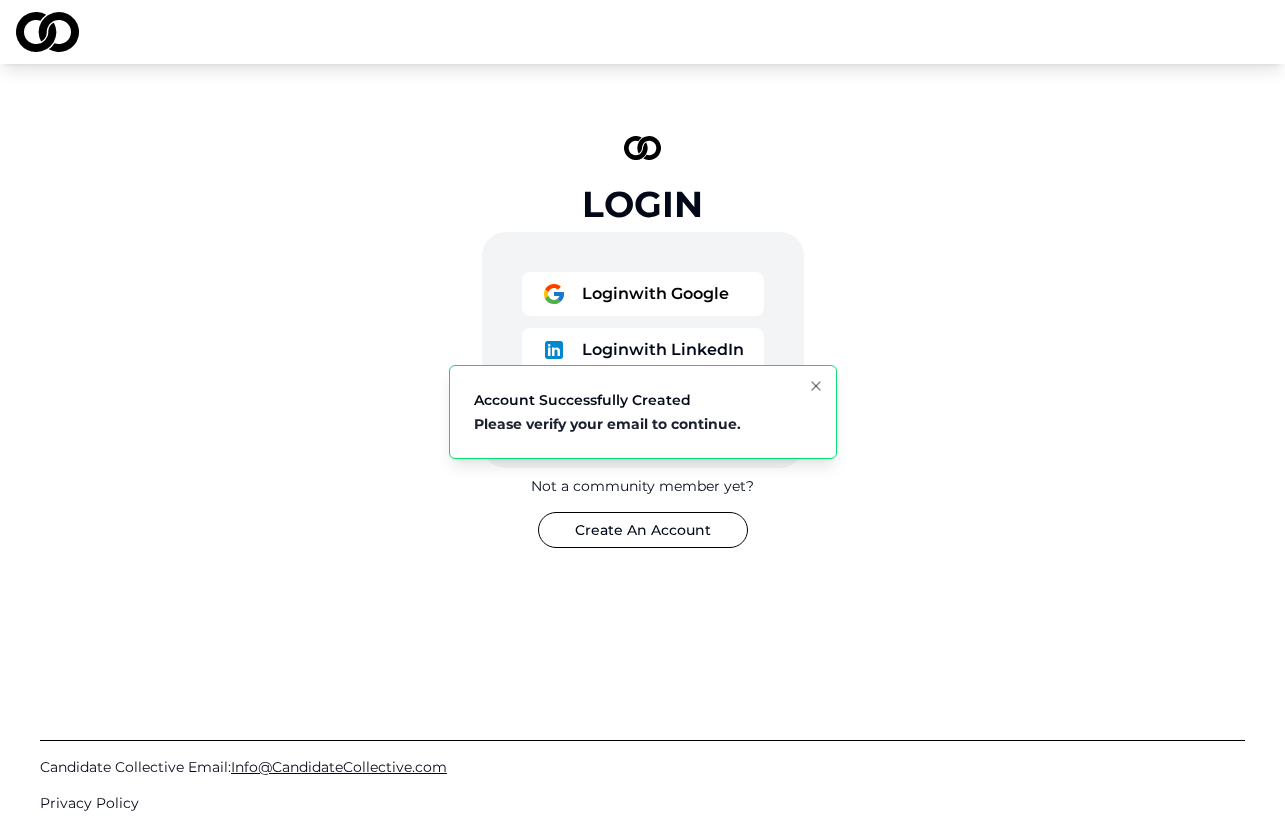 click 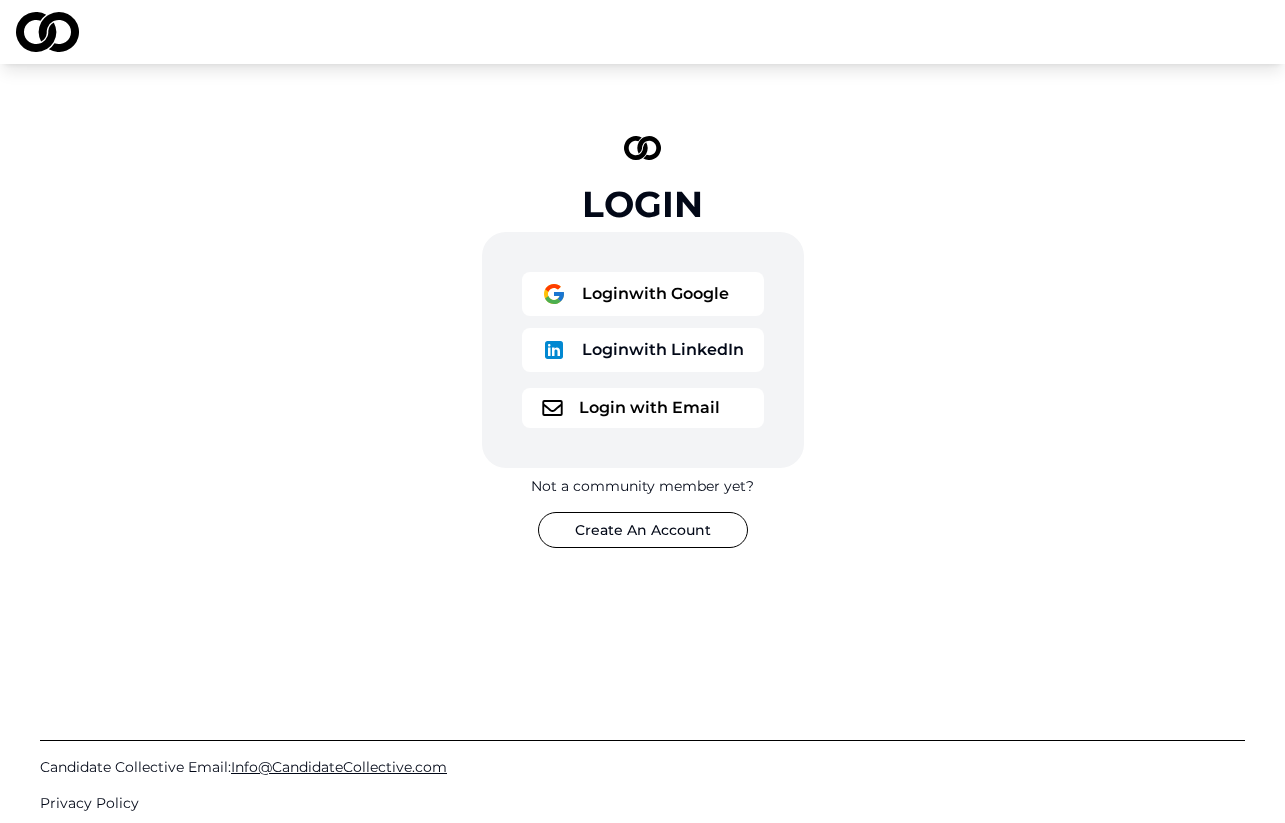 click on "Login with Email" at bounding box center (643, 408) 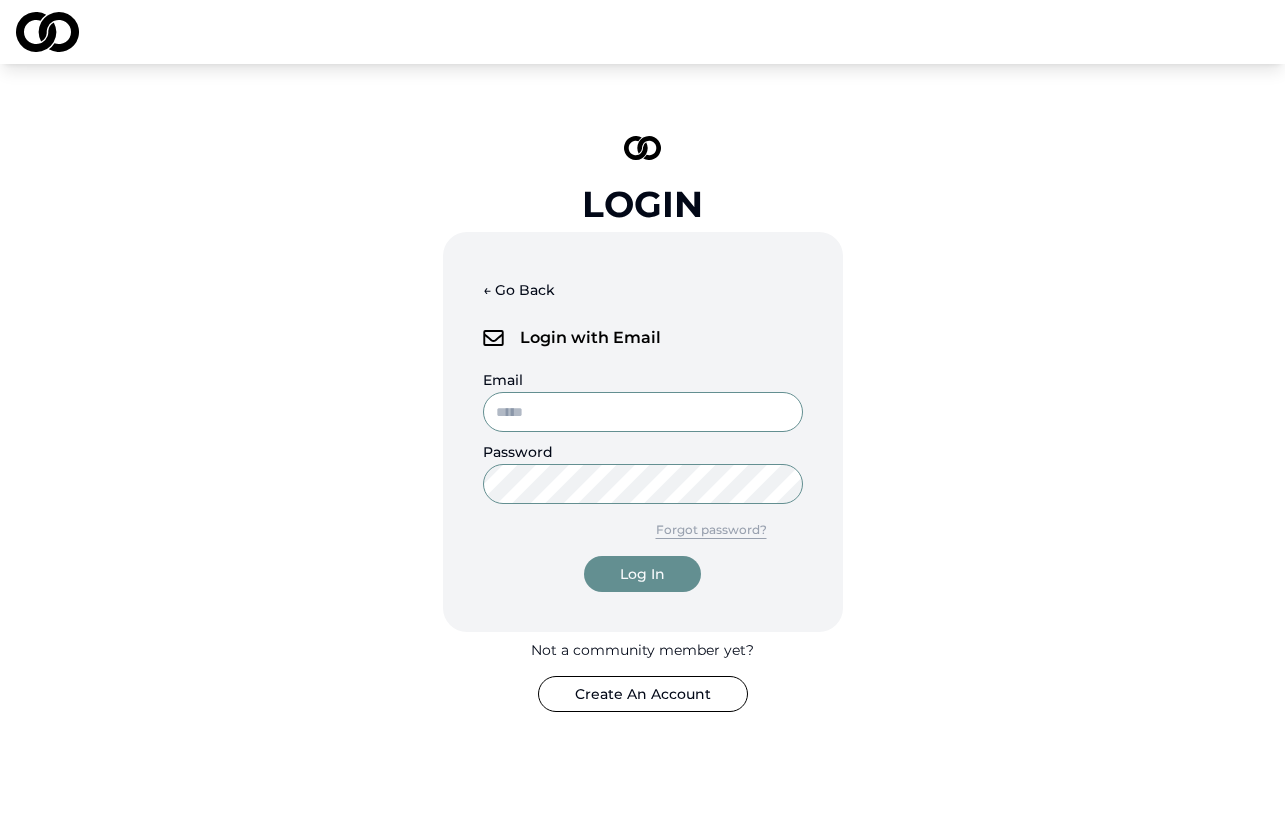 click on "Email" at bounding box center (643, 412) 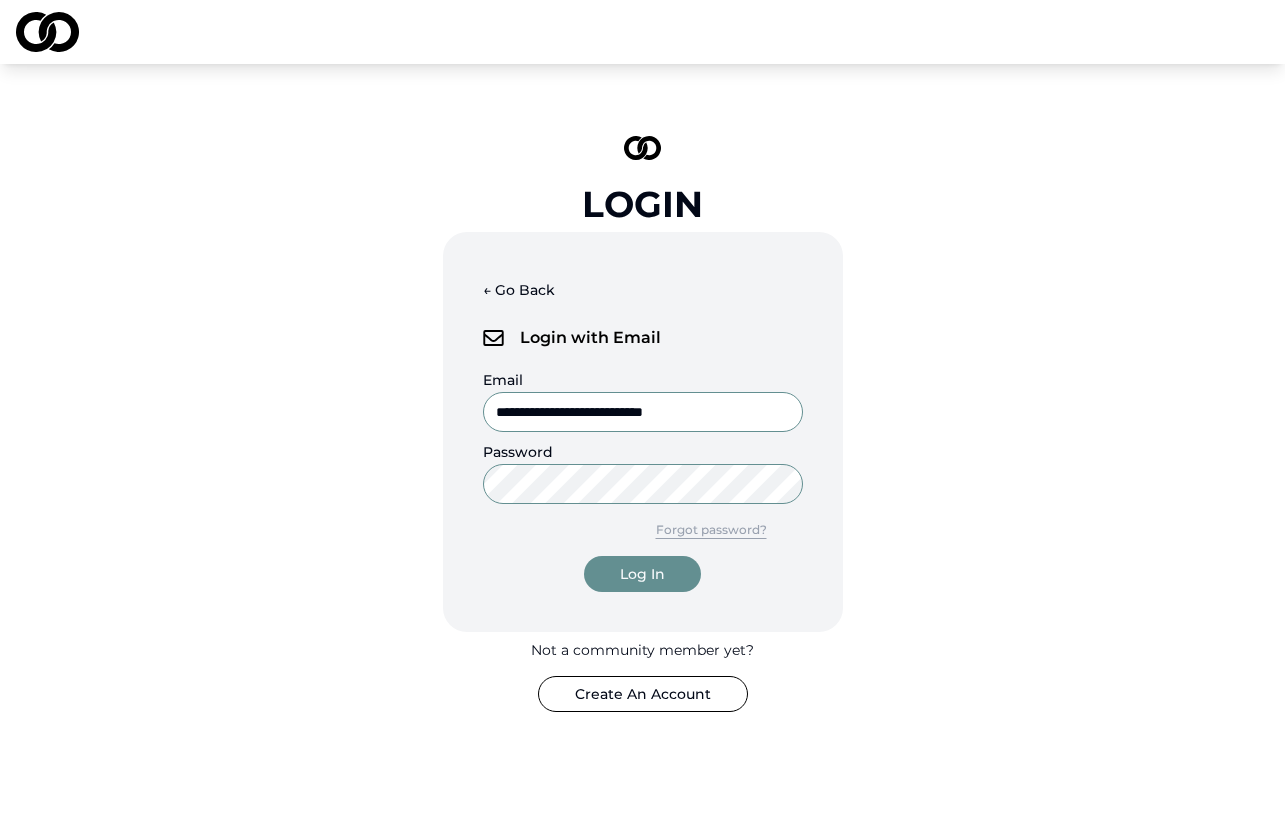 click on "Log In" at bounding box center (642, 574) 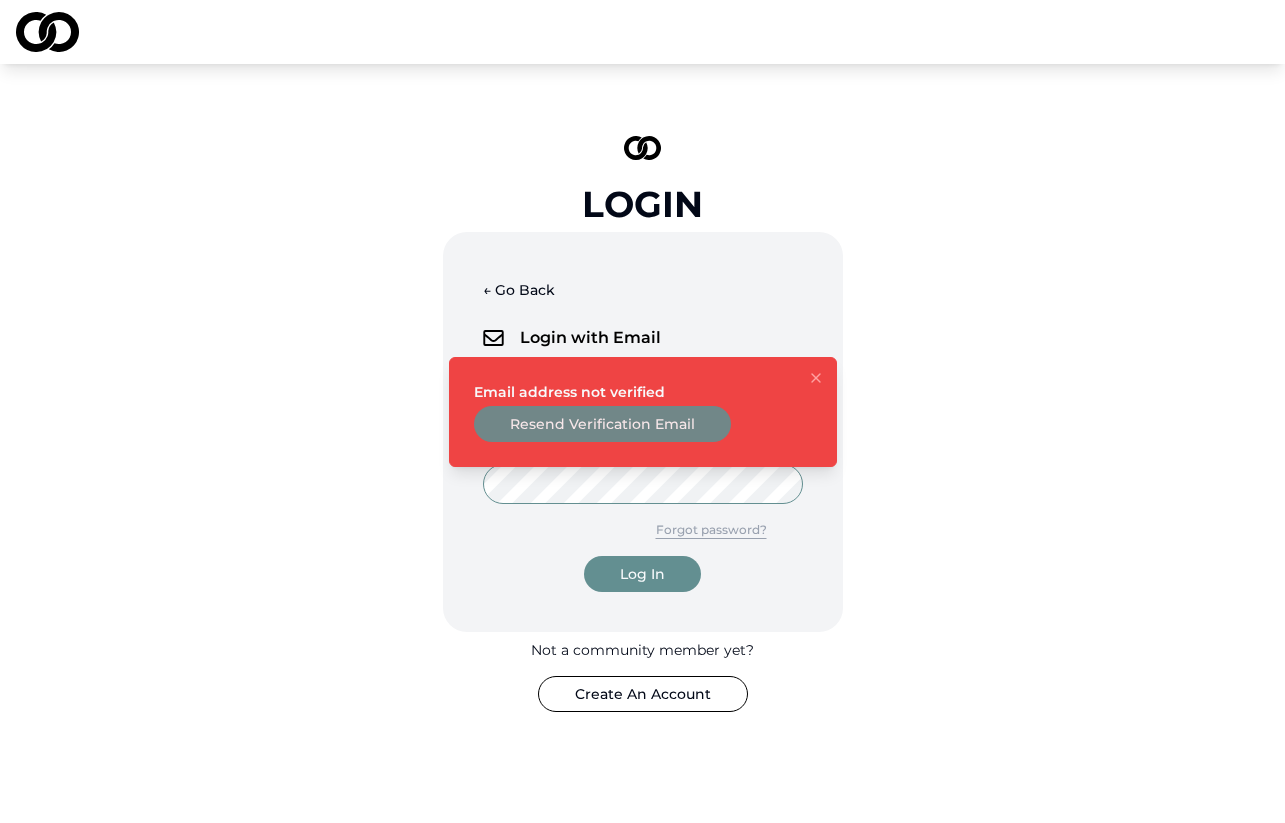 click on "Log In" at bounding box center (642, 574) 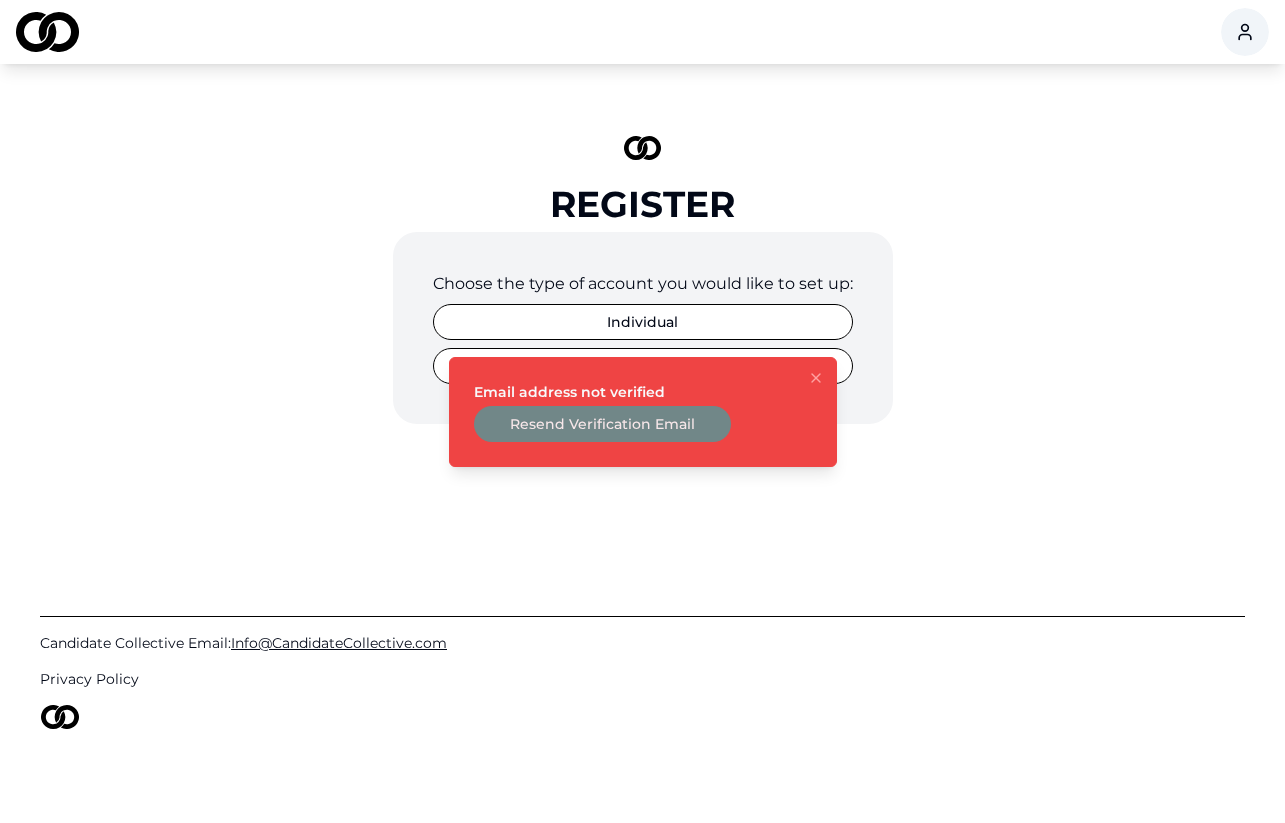 click 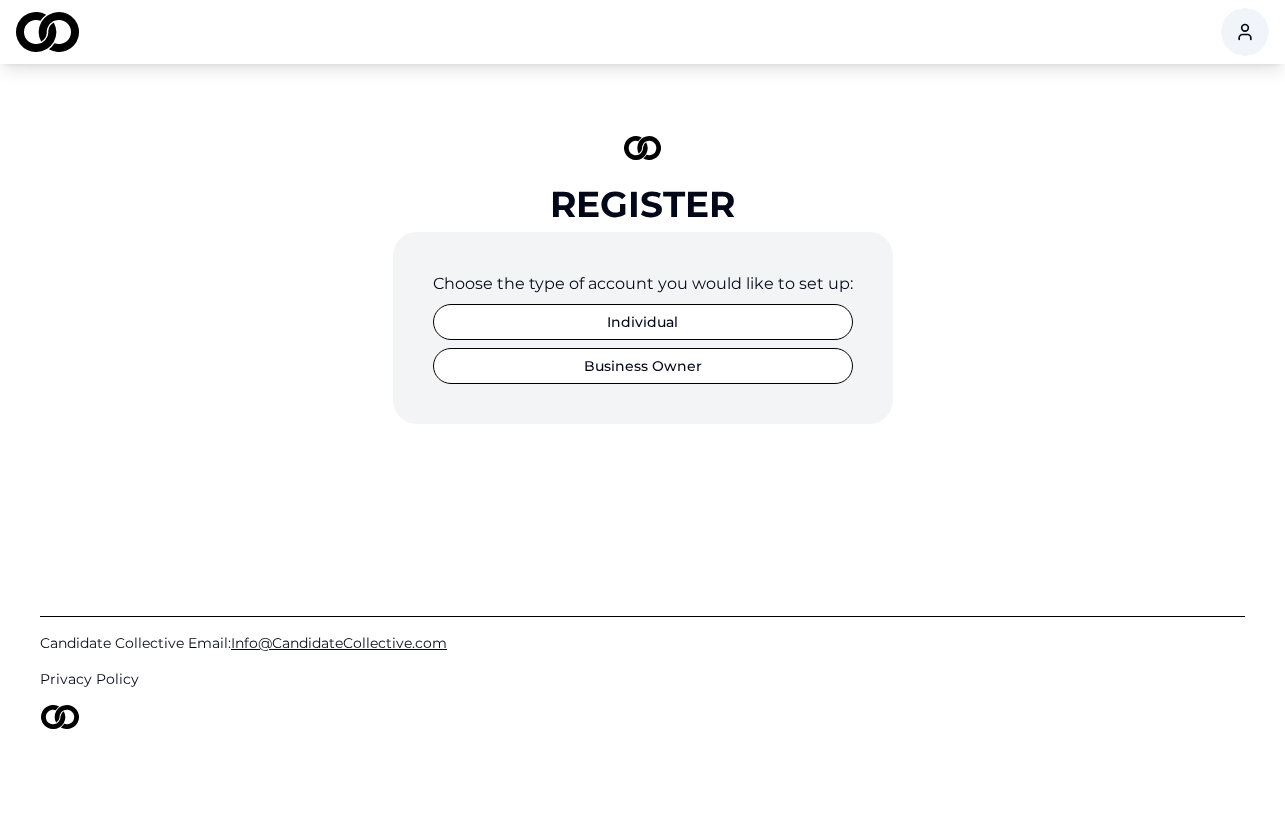 click on "Business Owner" at bounding box center (643, 366) 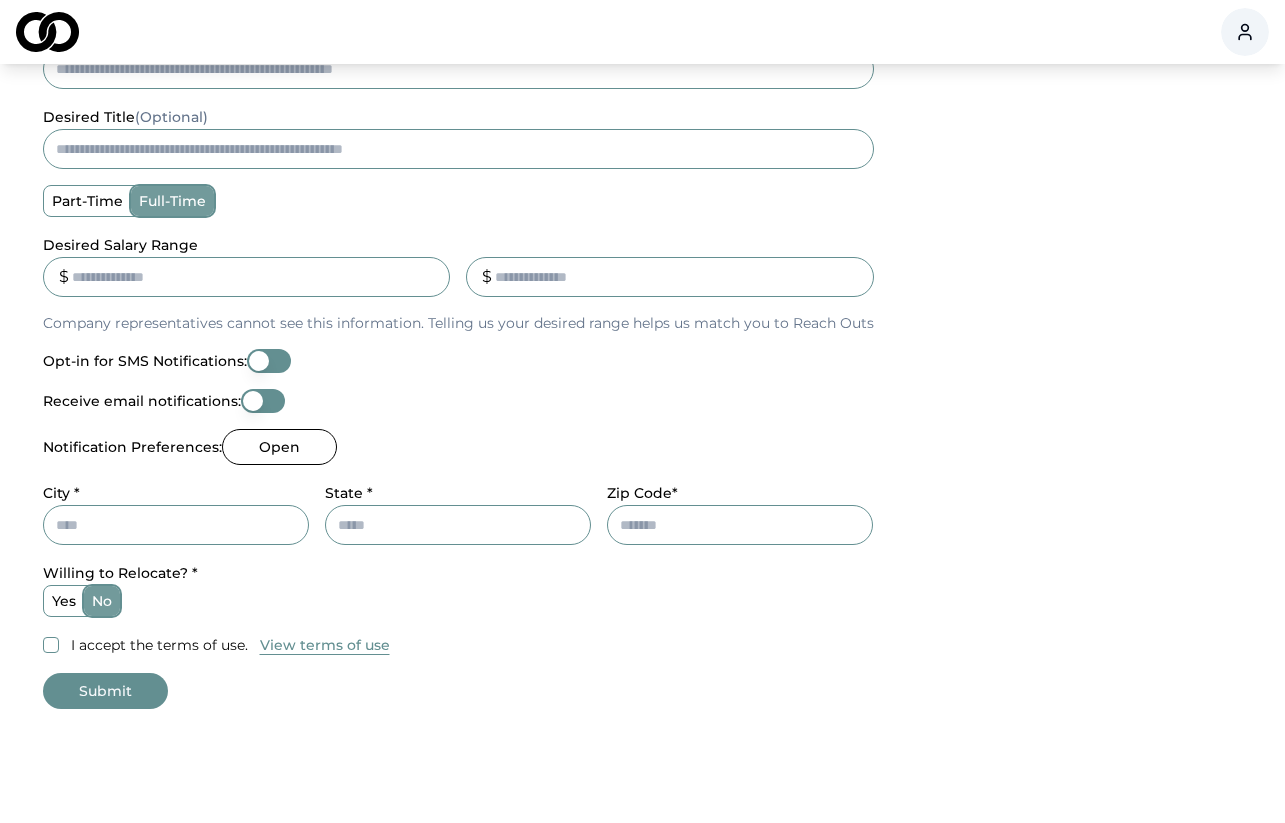 scroll, scrollTop: 0, scrollLeft: 0, axis: both 